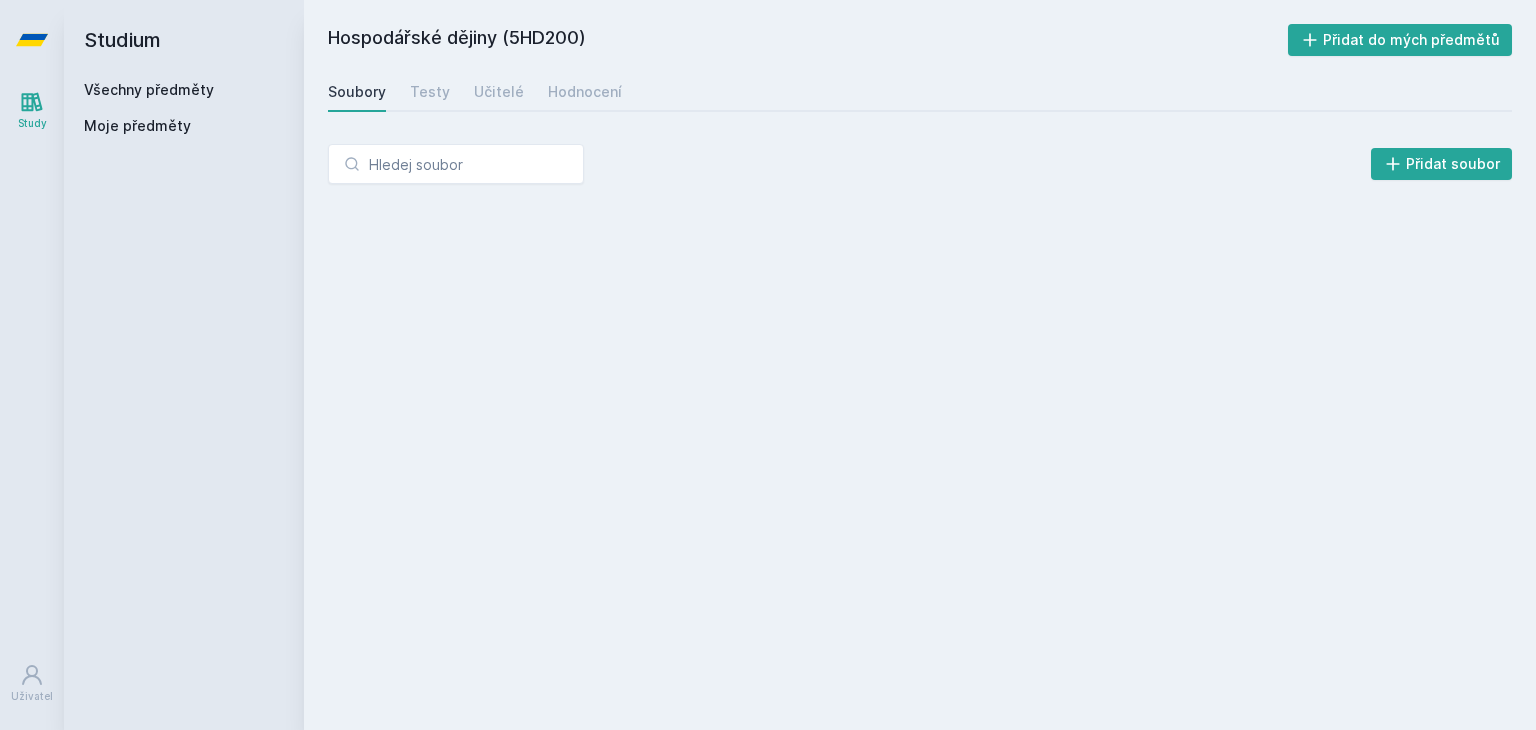 scroll, scrollTop: 0, scrollLeft: 0, axis: both 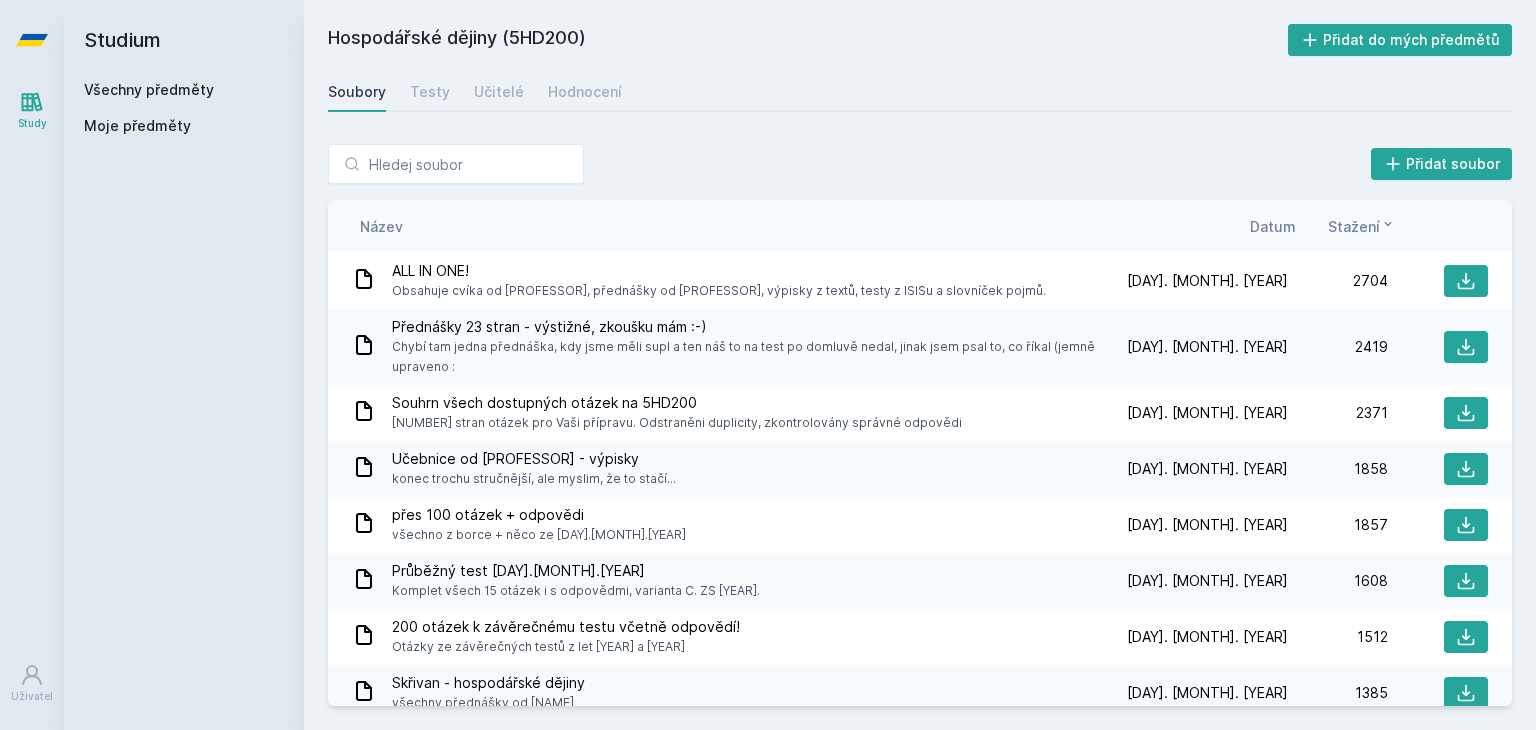 click on "Ne" at bounding box center (772, 129) 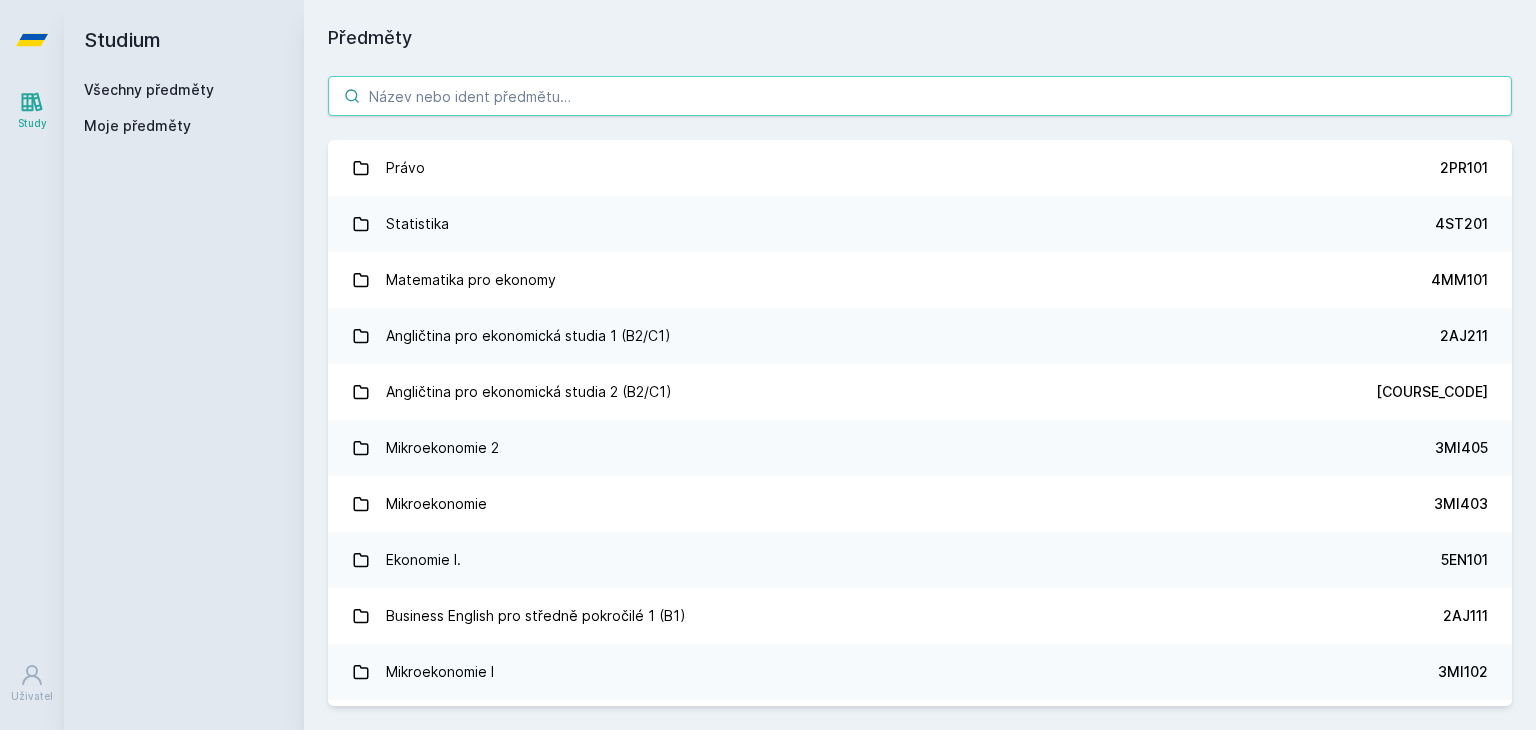 click at bounding box center (920, 96) 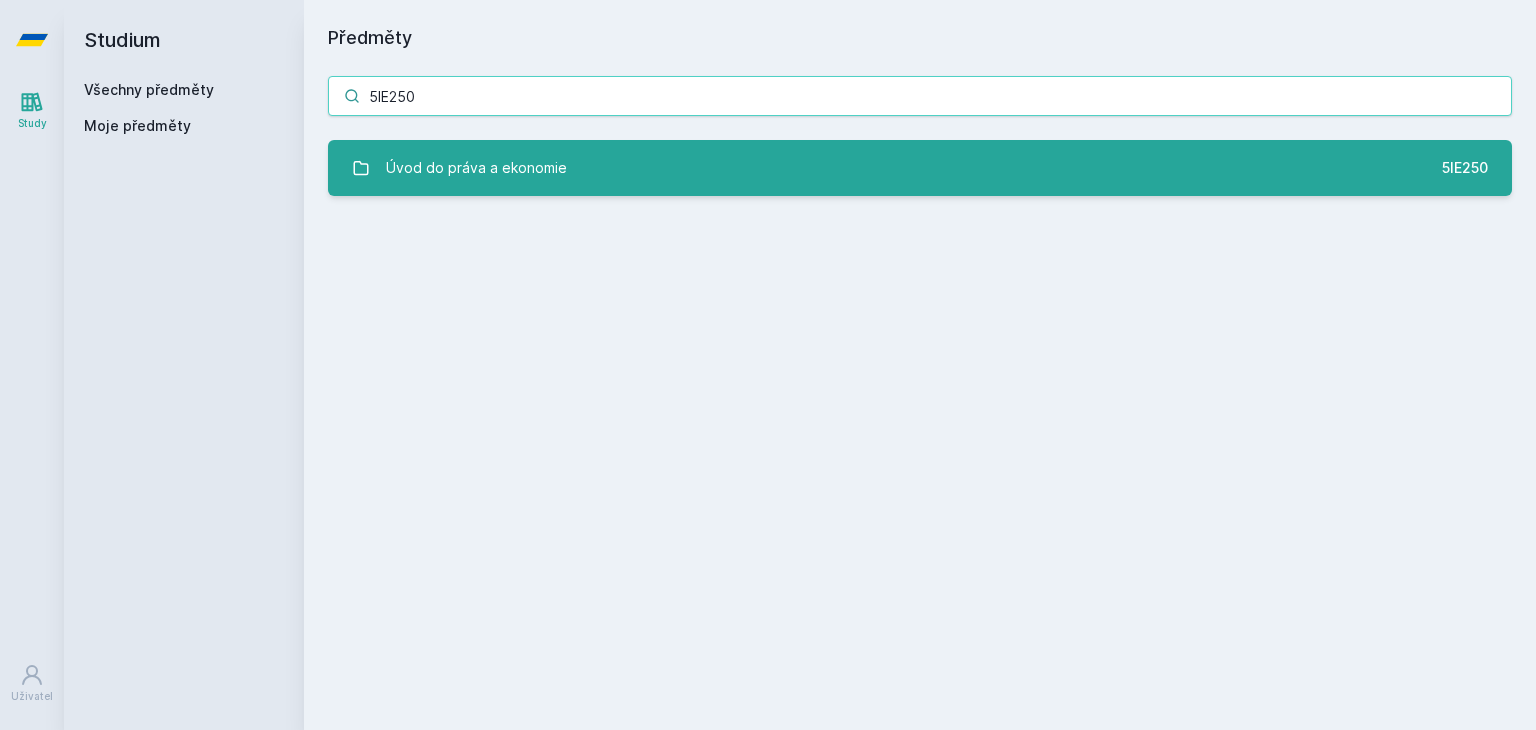 type on "5IE250" 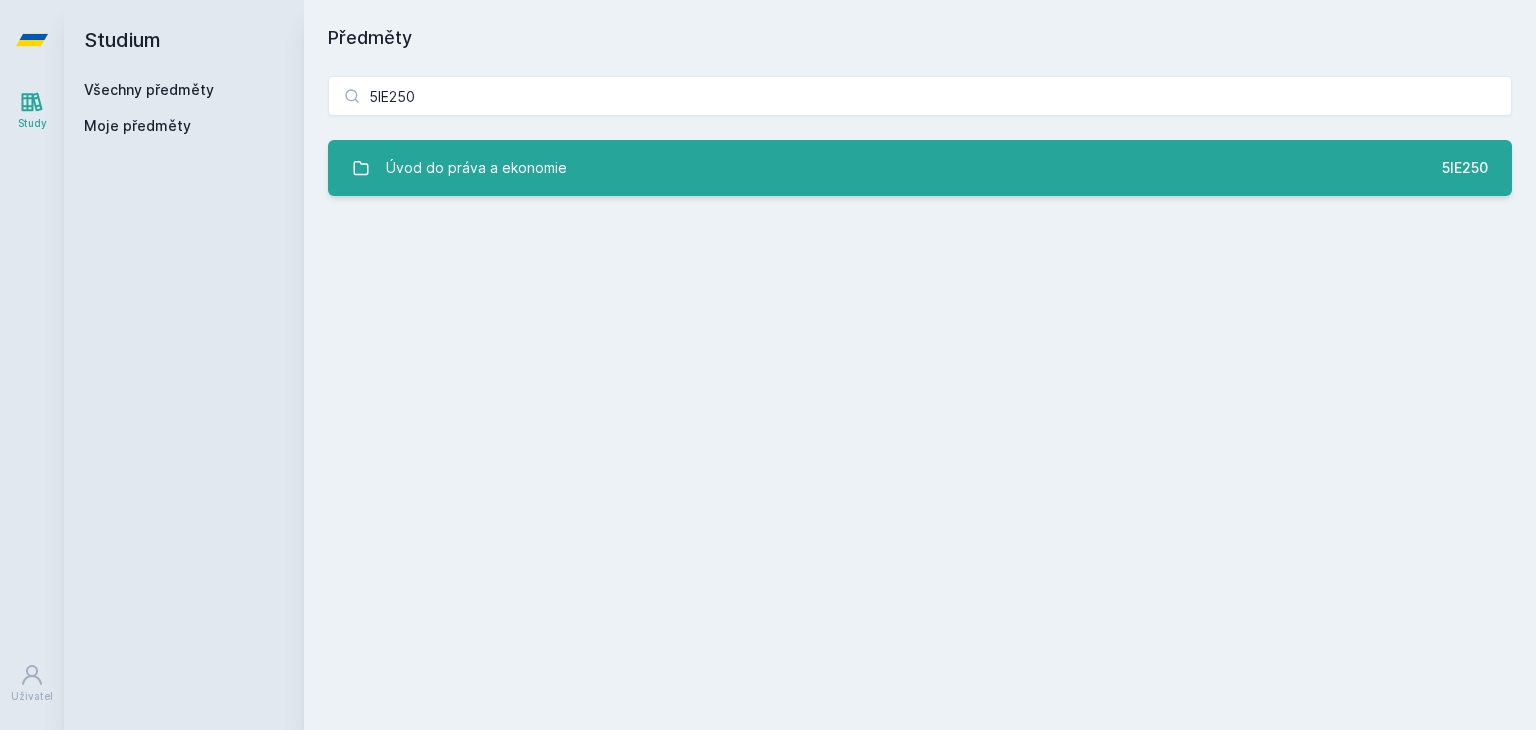 click on "Úvod do práva a ekonomie" at bounding box center (476, 168) 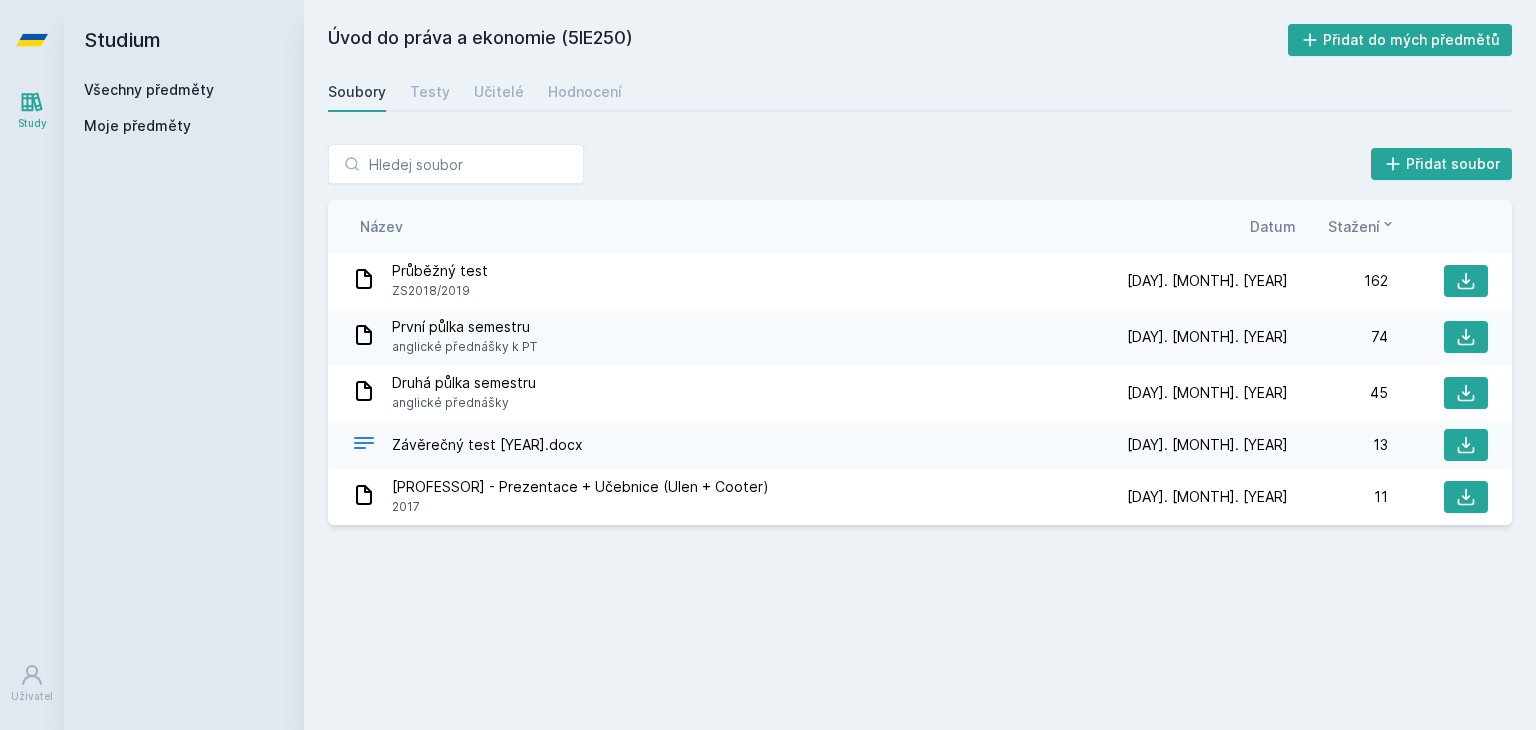 click on "Závěrečný test [YEAR].docx" at bounding box center [487, 445] 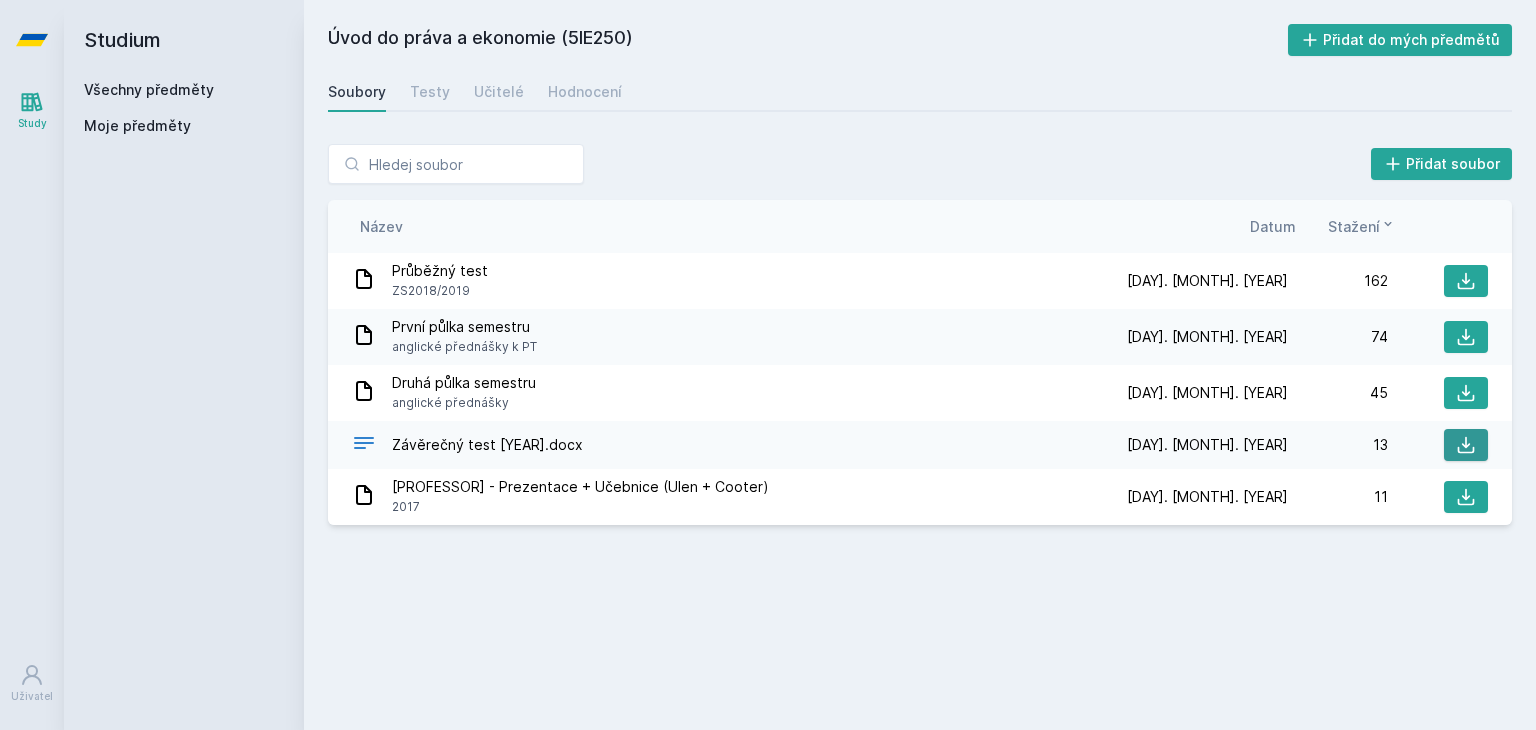 click 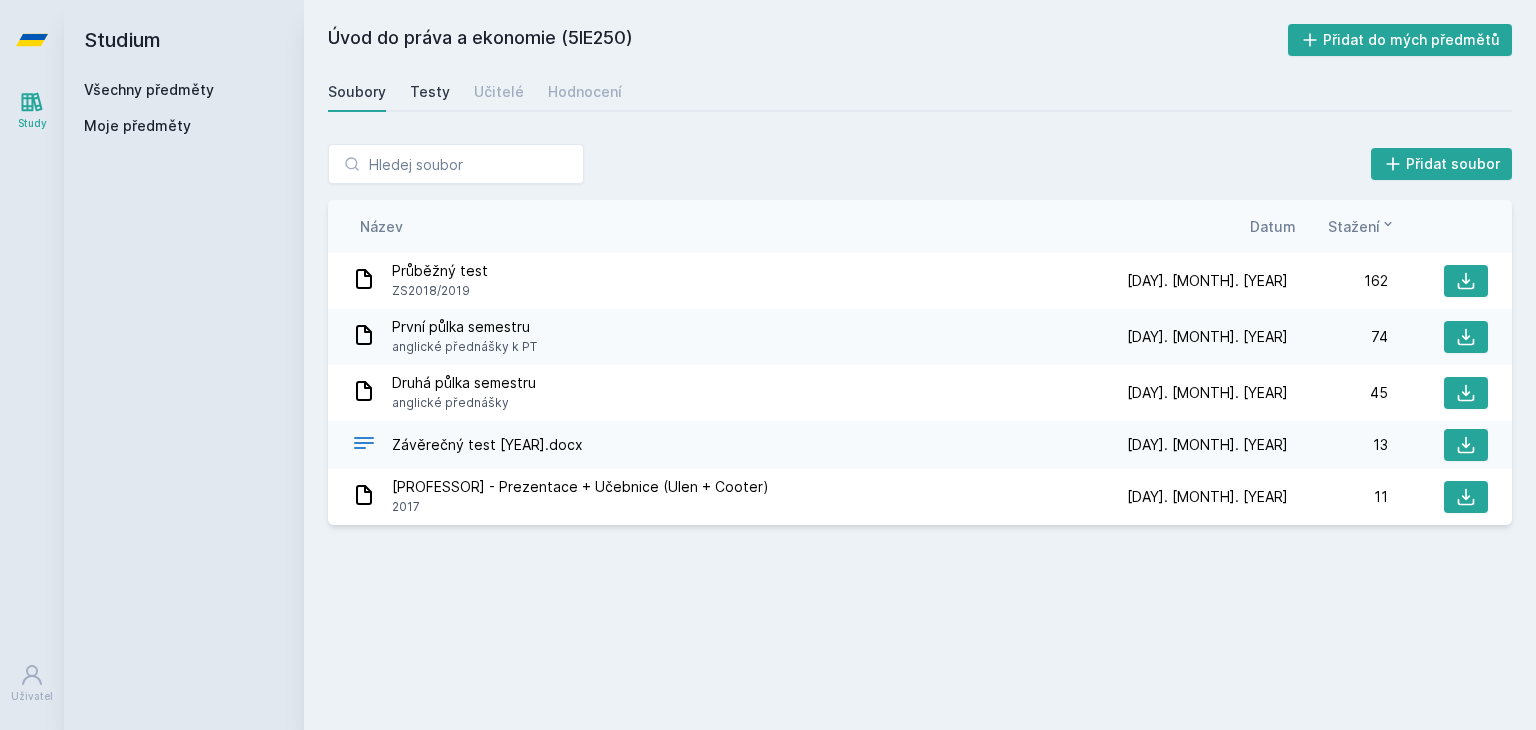 click on "Testy" at bounding box center (430, 92) 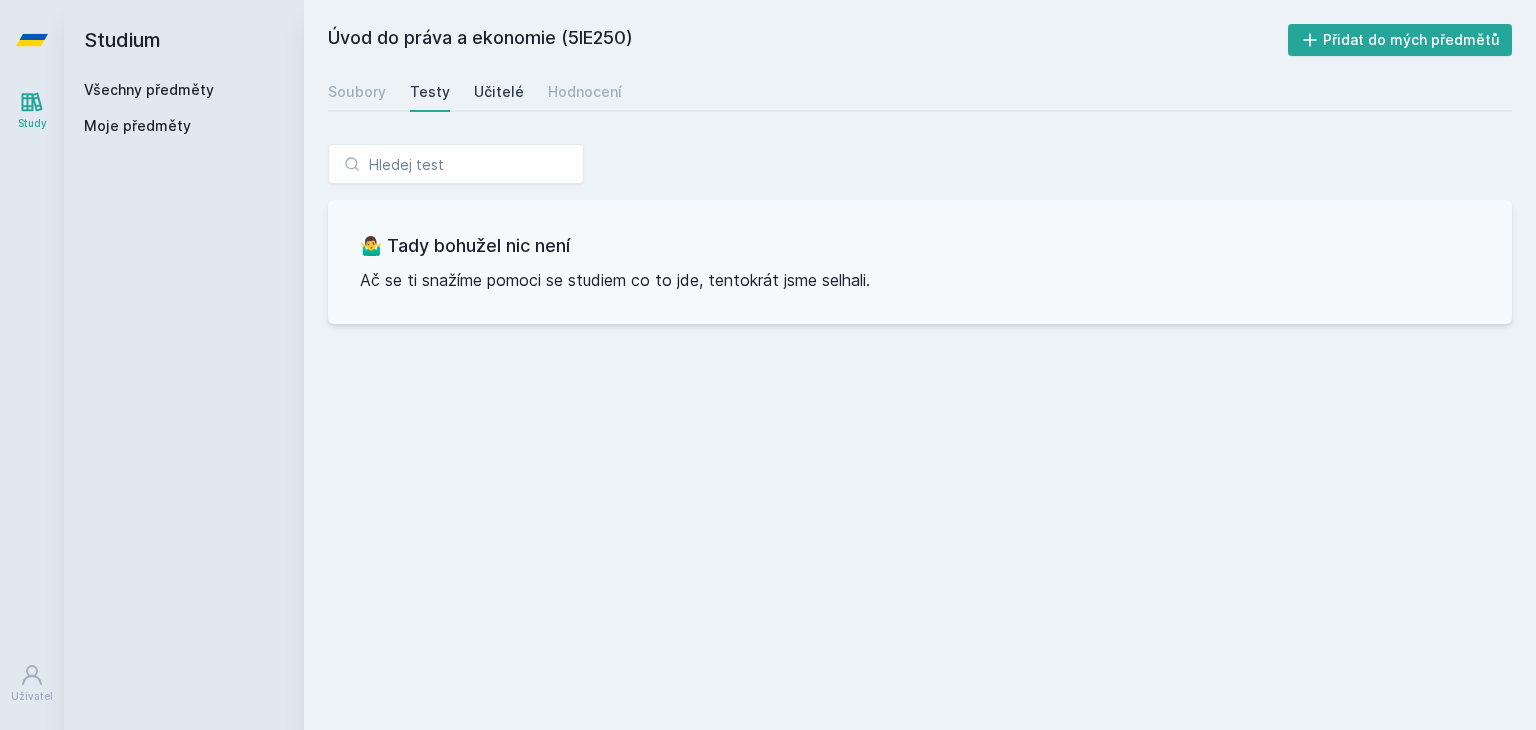 click on "Učitelé" at bounding box center [499, 92] 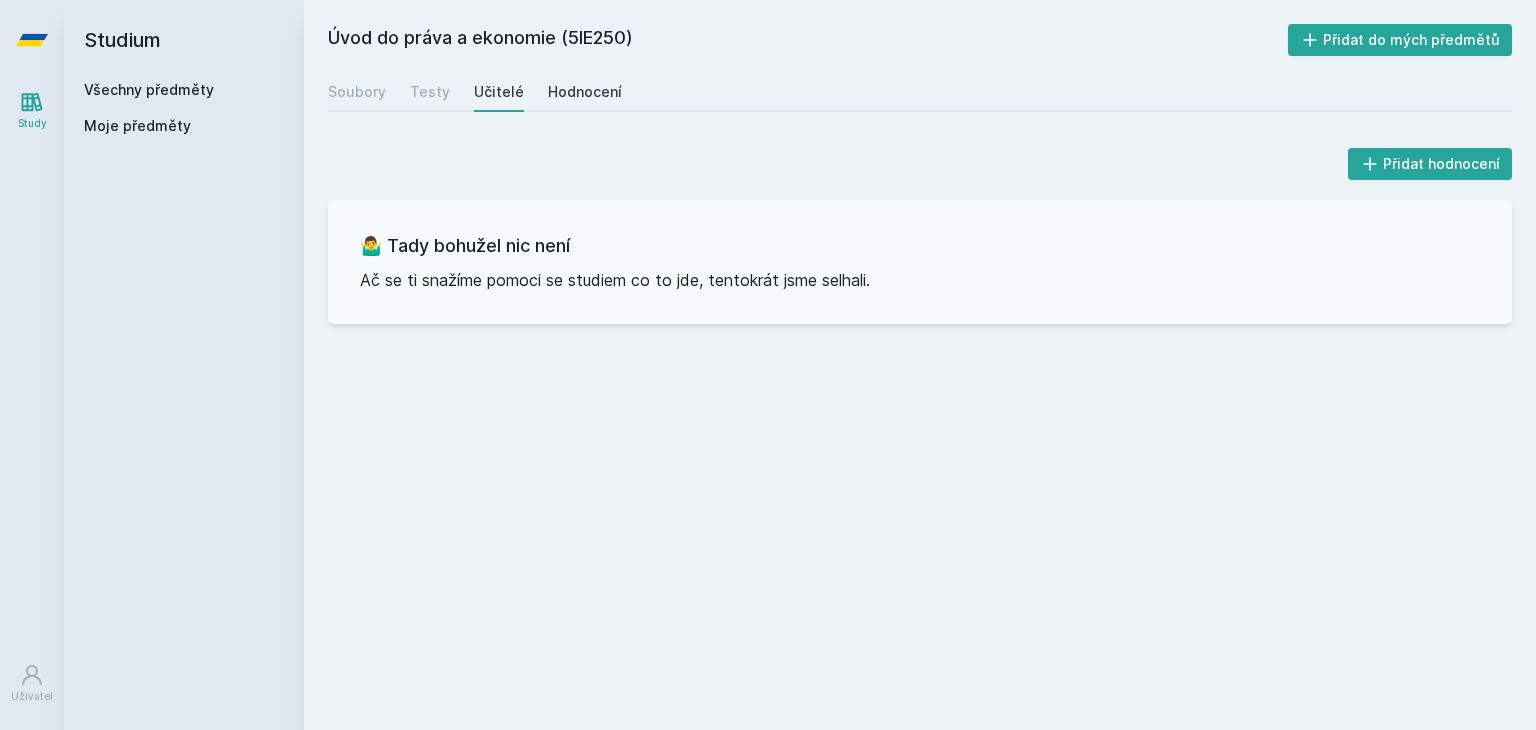 click on "Hodnocení" at bounding box center [585, 92] 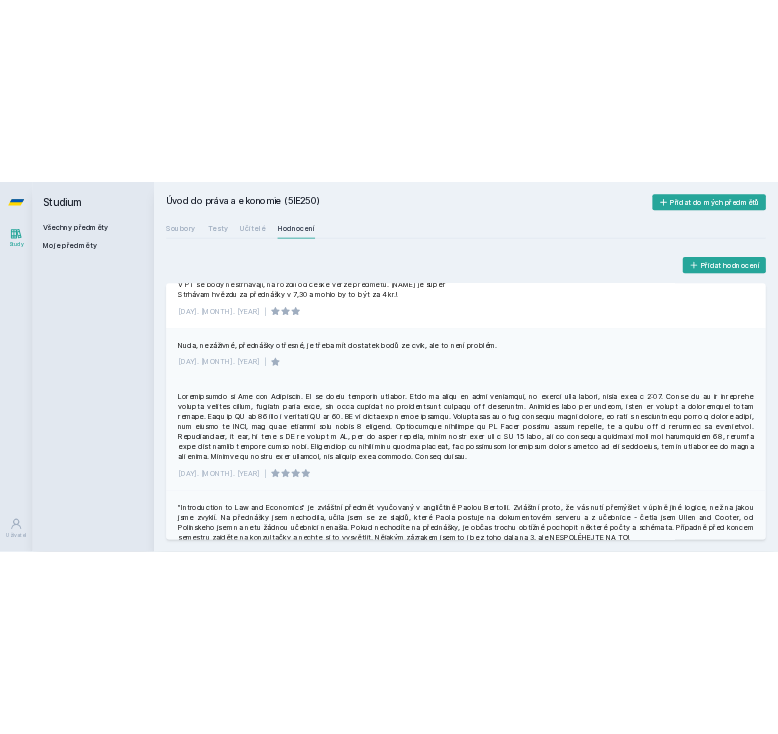 scroll, scrollTop: 973, scrollLeft: 0, axis: vertical 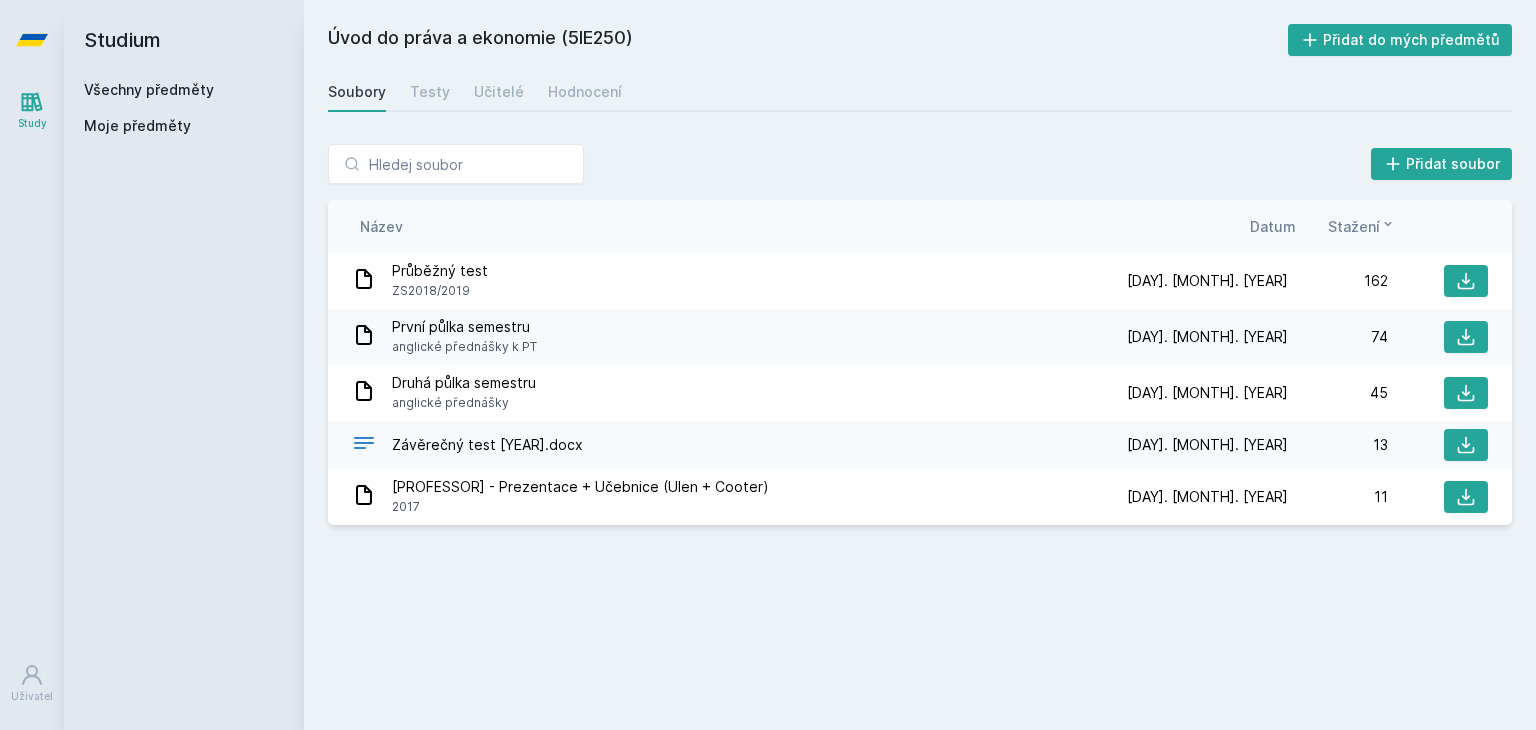 click on "Všechny předměty" at bounding box center (149, 89) 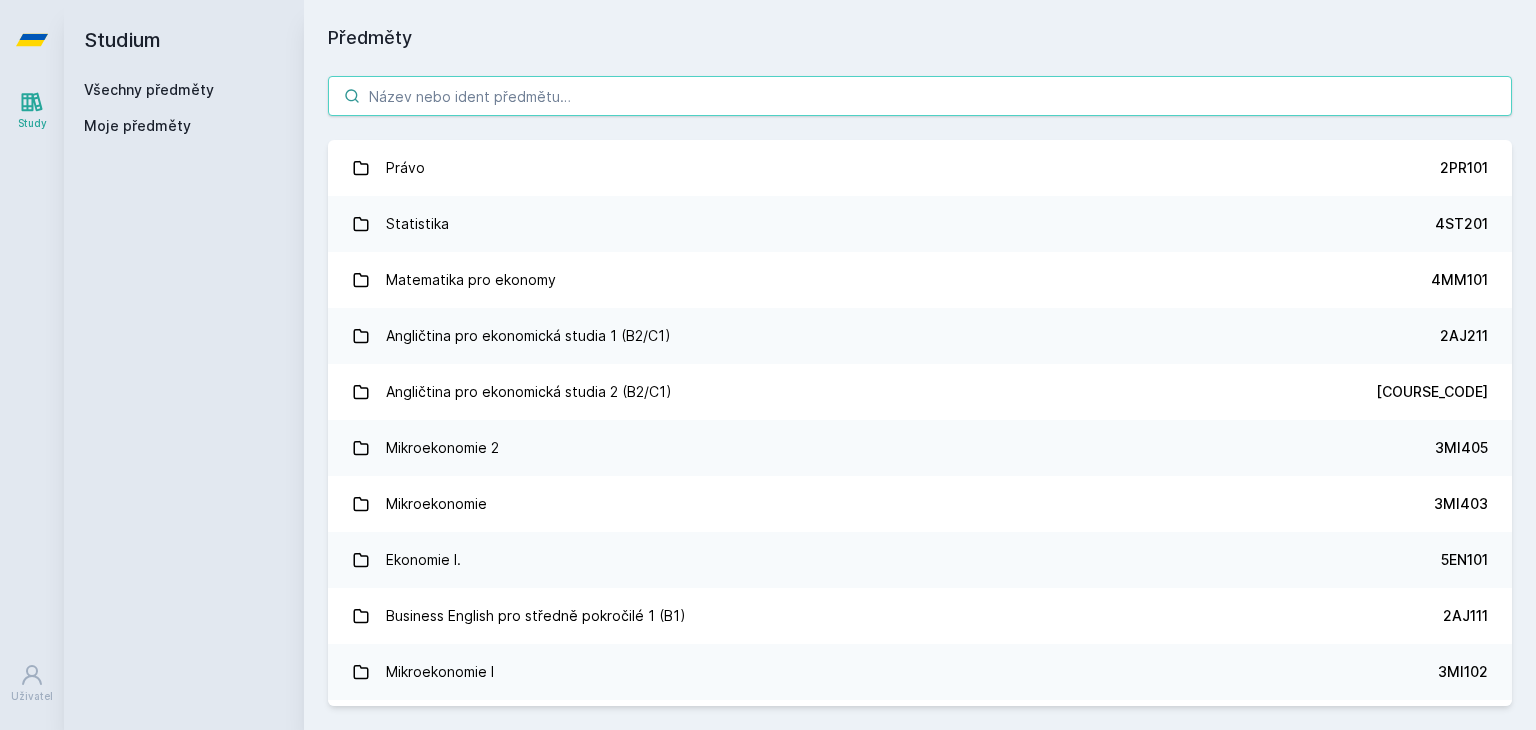 click at bounding box center [920, 96] 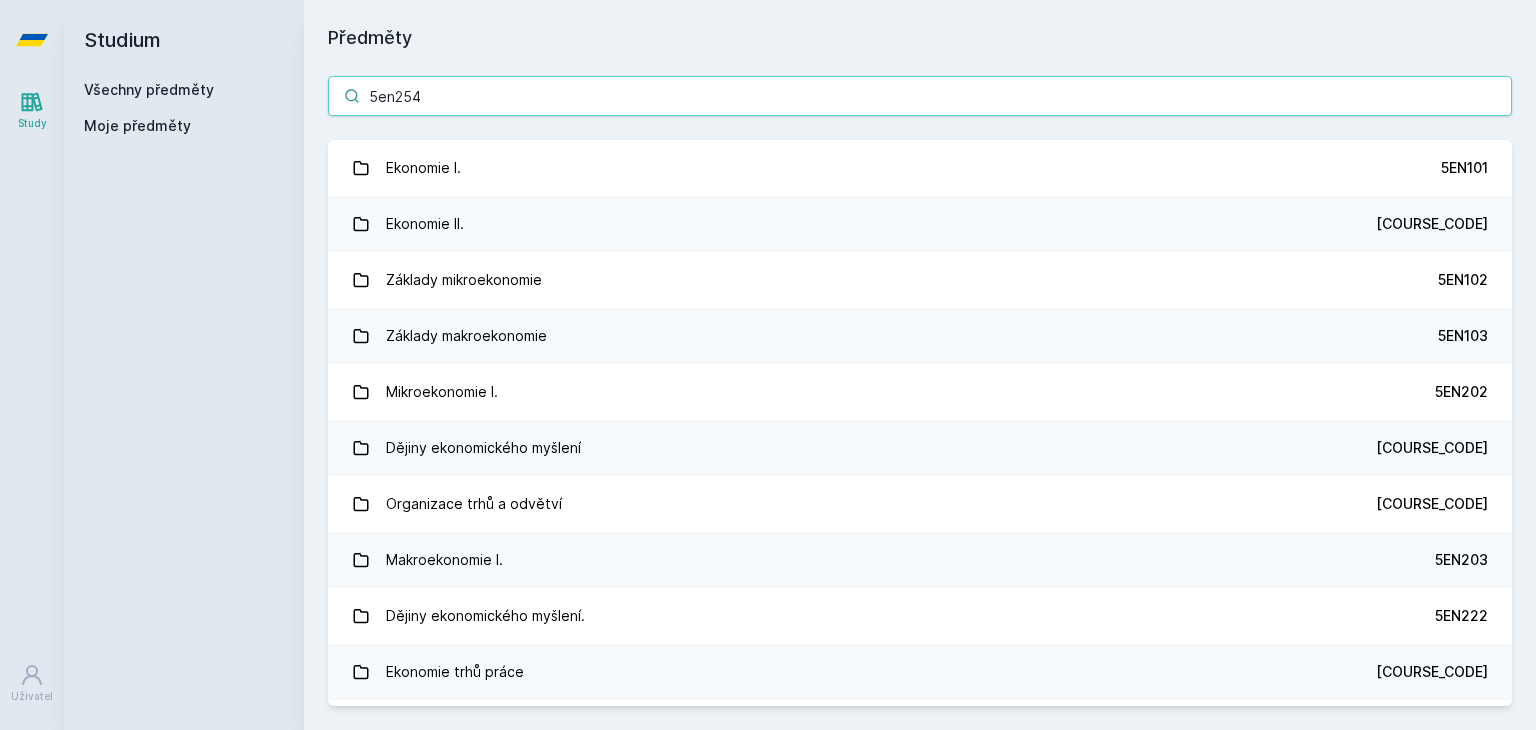type on "5en254" 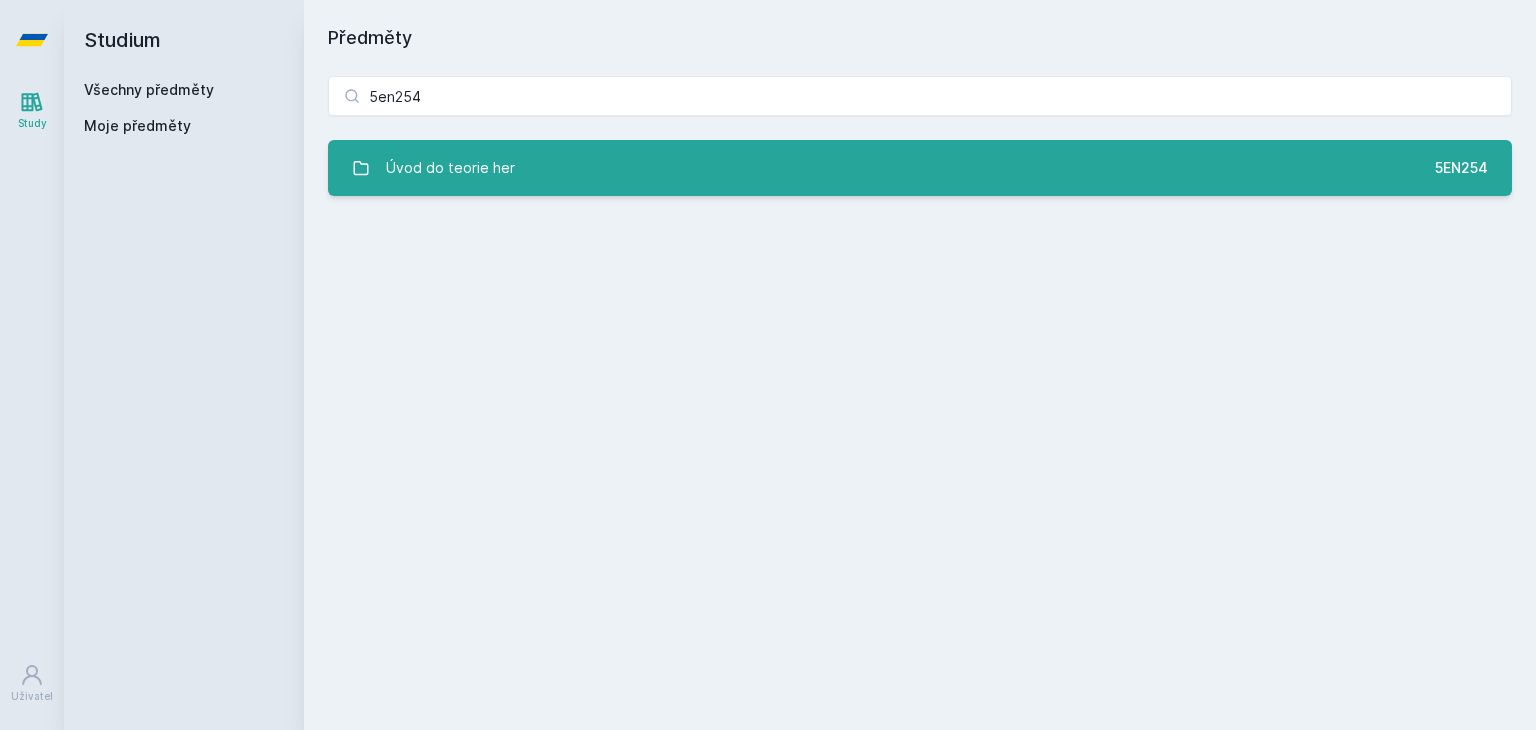 click on "Úvod do teorie her   5EN254" at bounding box center [920, 168] 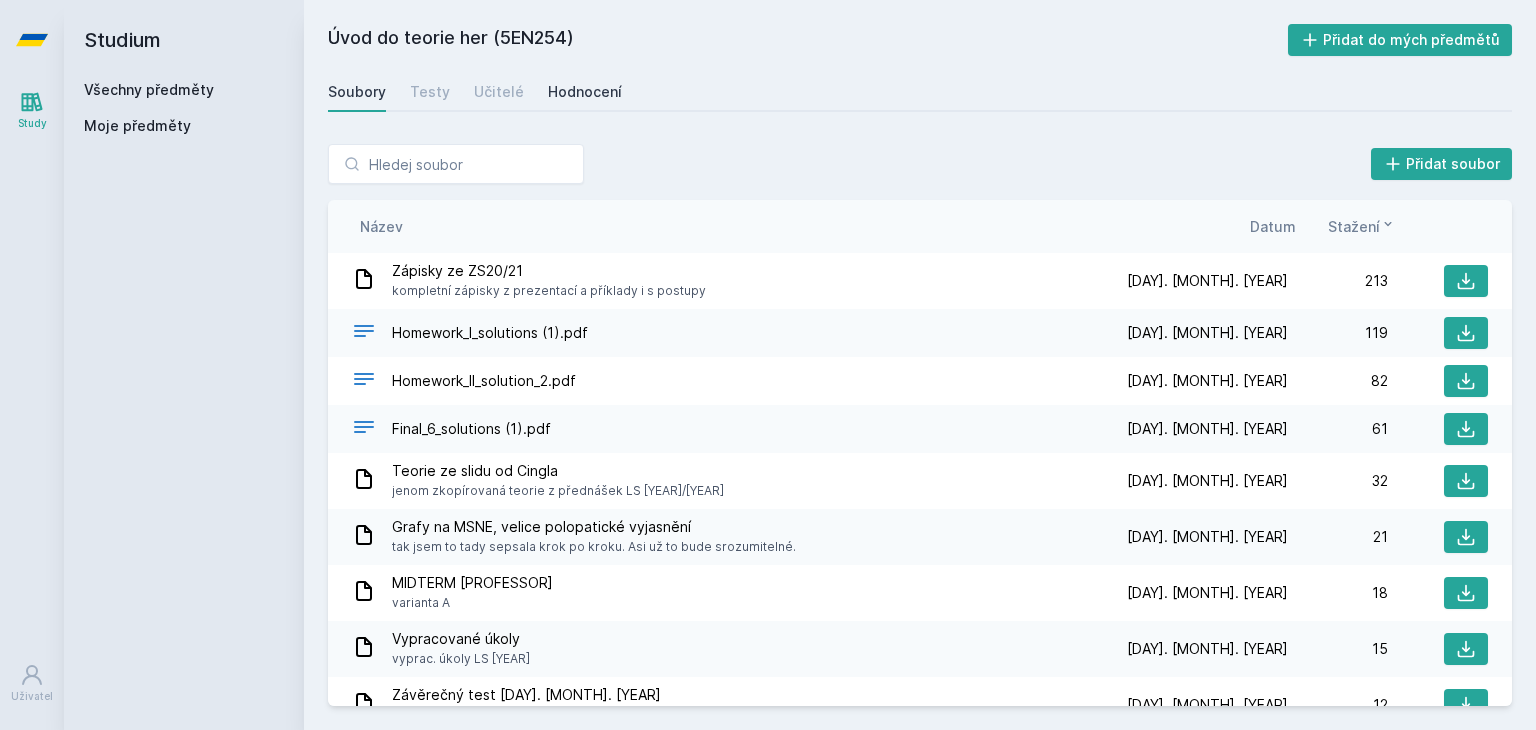 click on "Hodnocení" at bounding box center [585, 92] 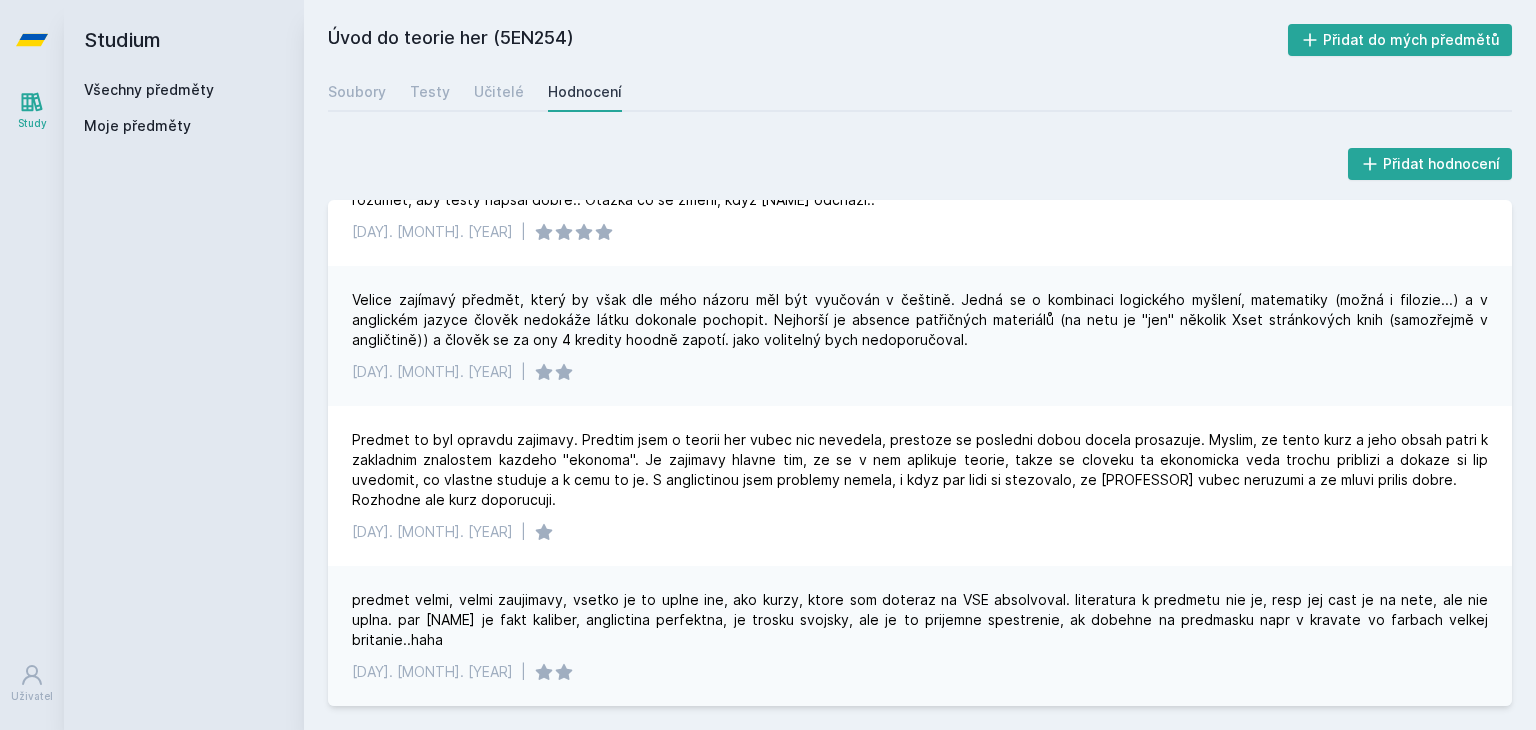 scroll, scrollTop: 4193, scrollLeft: 0, axis: vertical 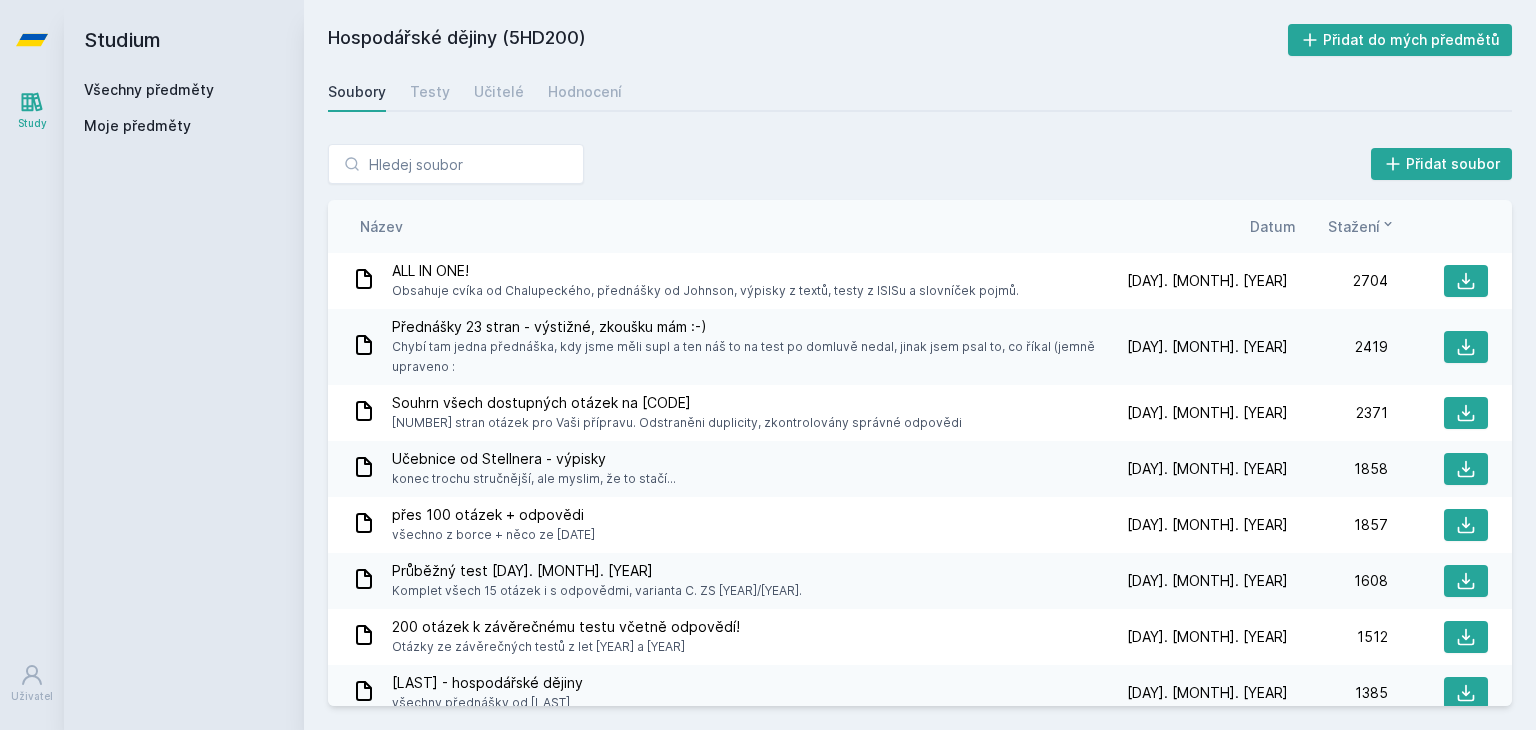 click on "Všechny předměty" at bounding box center [149, 89] 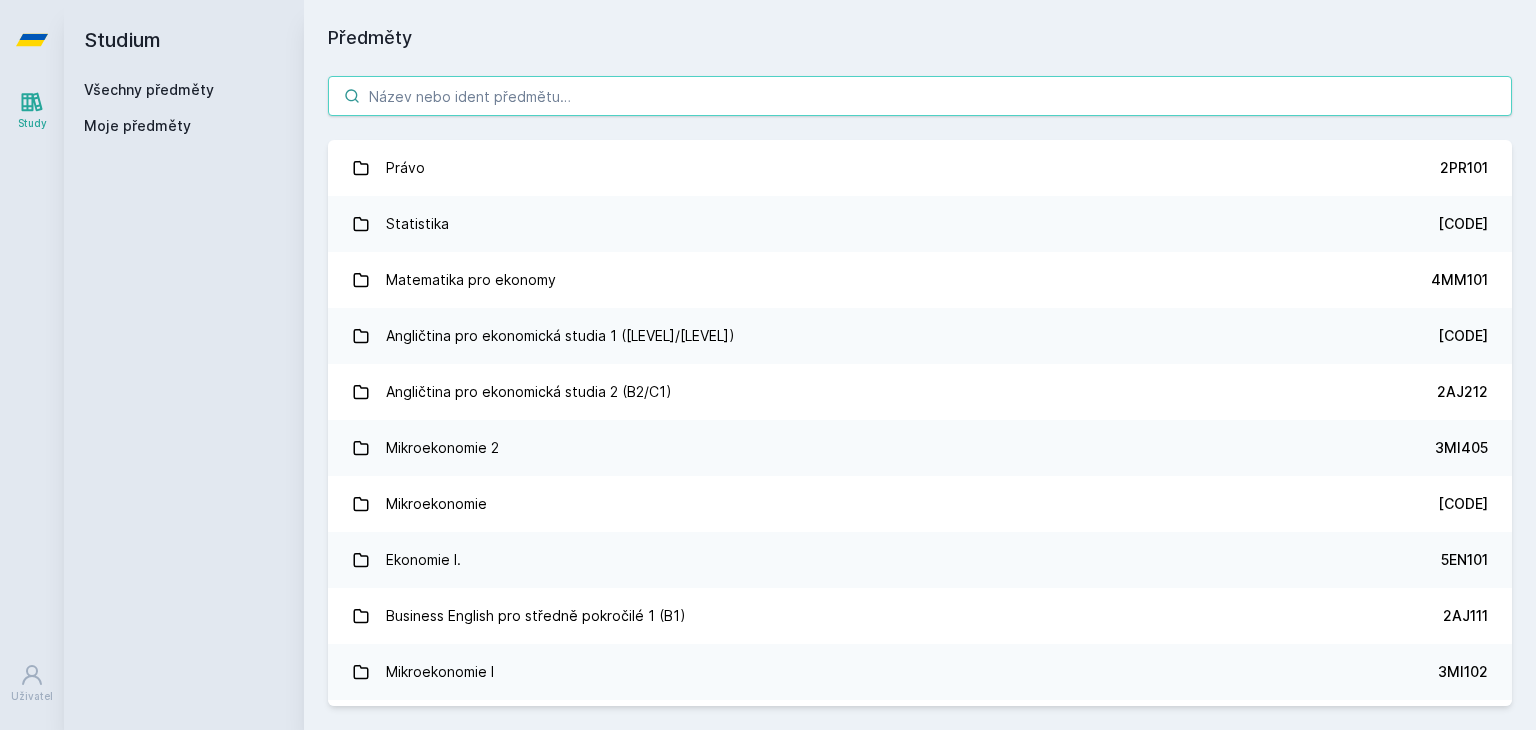 click at bounding box center (920, 96) 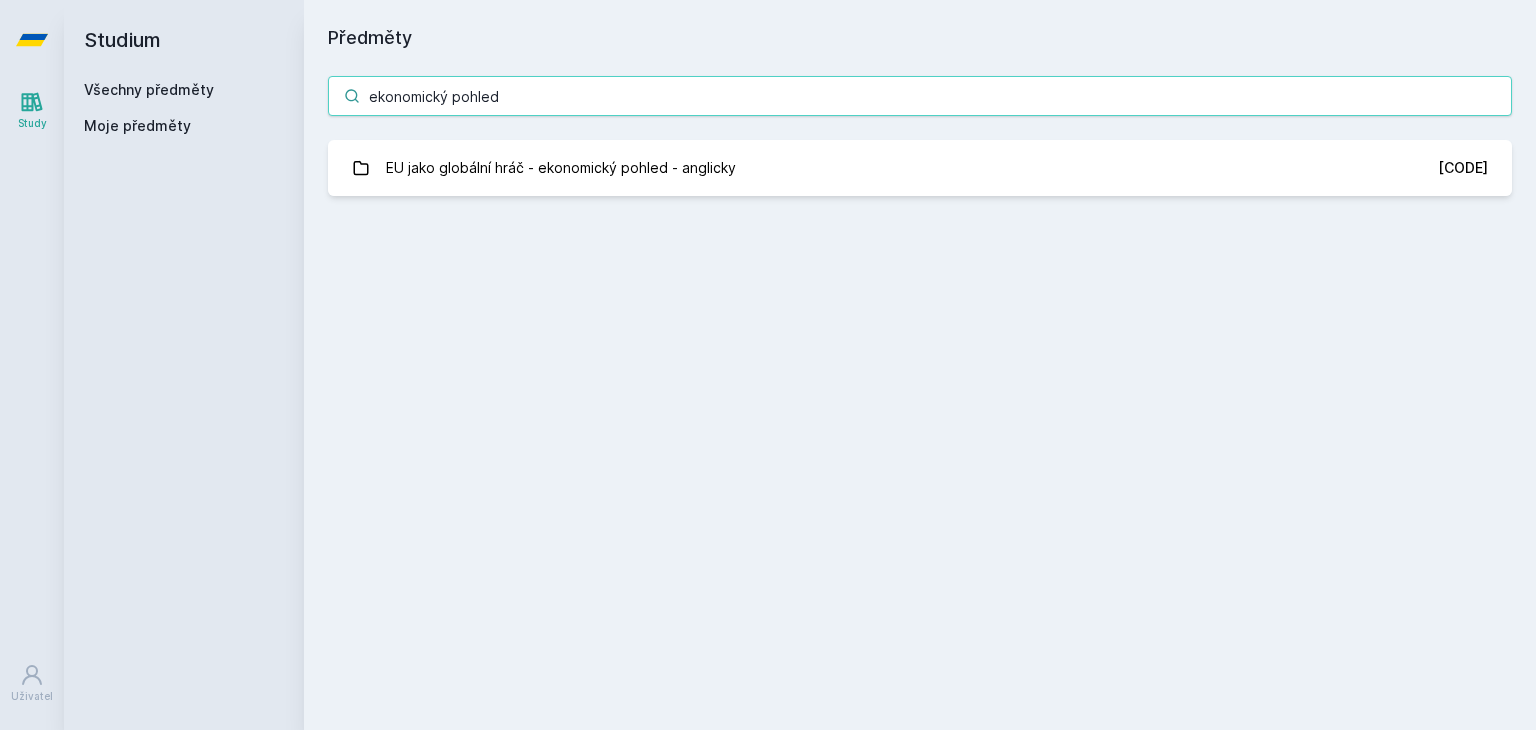 drag, startPoint x: 529, startPoint y: 91, endPoint x: 135, endPoint y: 61, distance: 395.14047 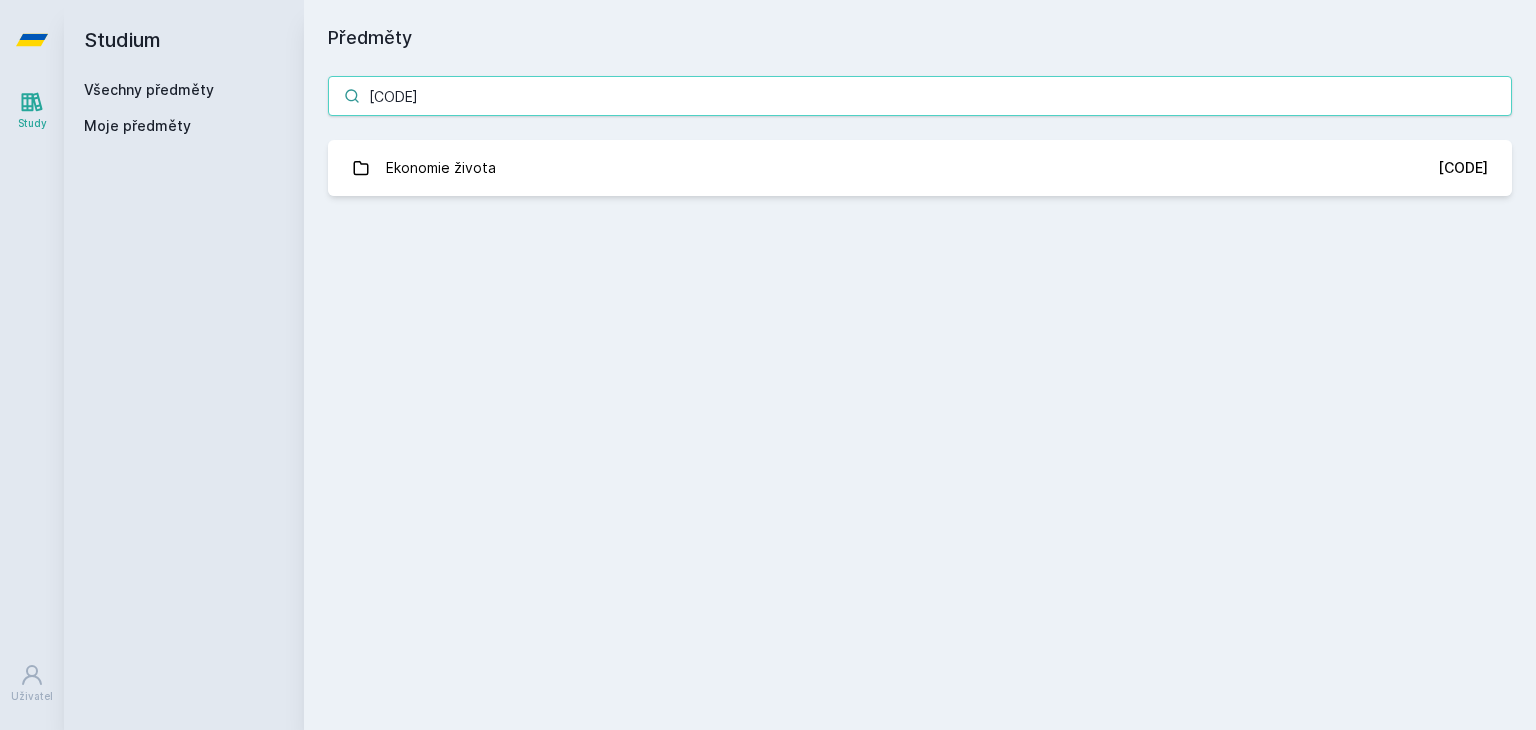 click on "[CODE]" at bounding box center [920, 96] 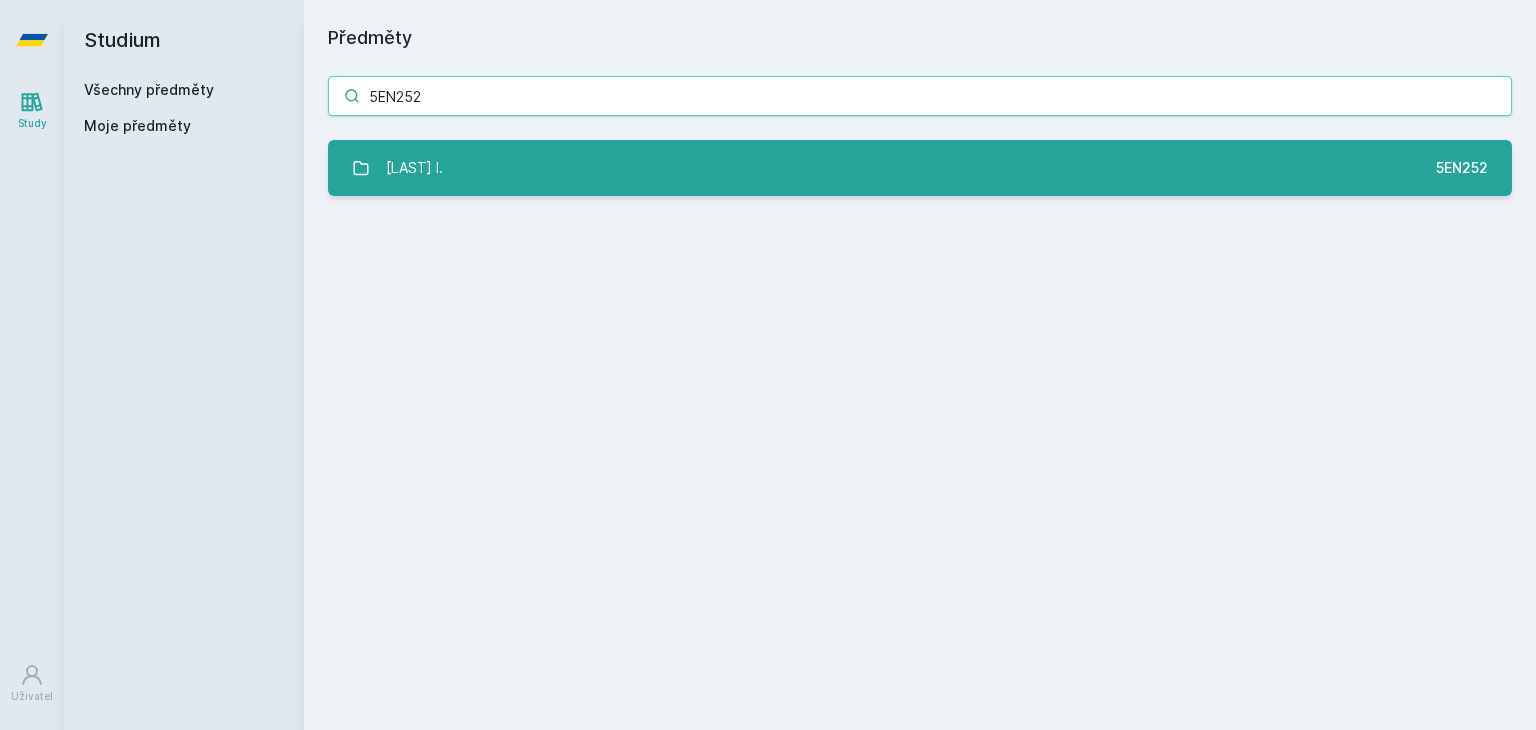 type on "5EN252" 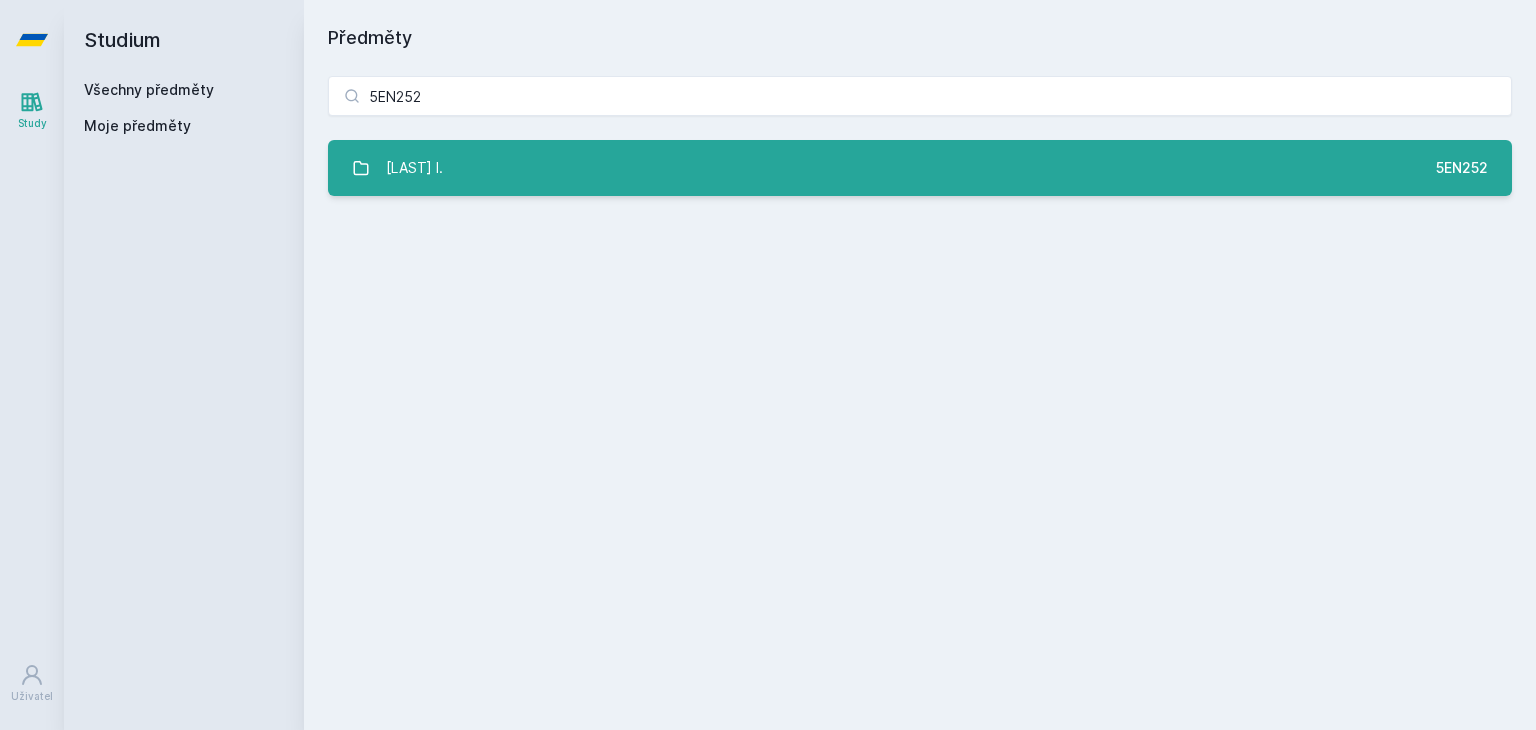 click on "Mikroekonomie I. [CODE]" at bounding box center (920, 168) 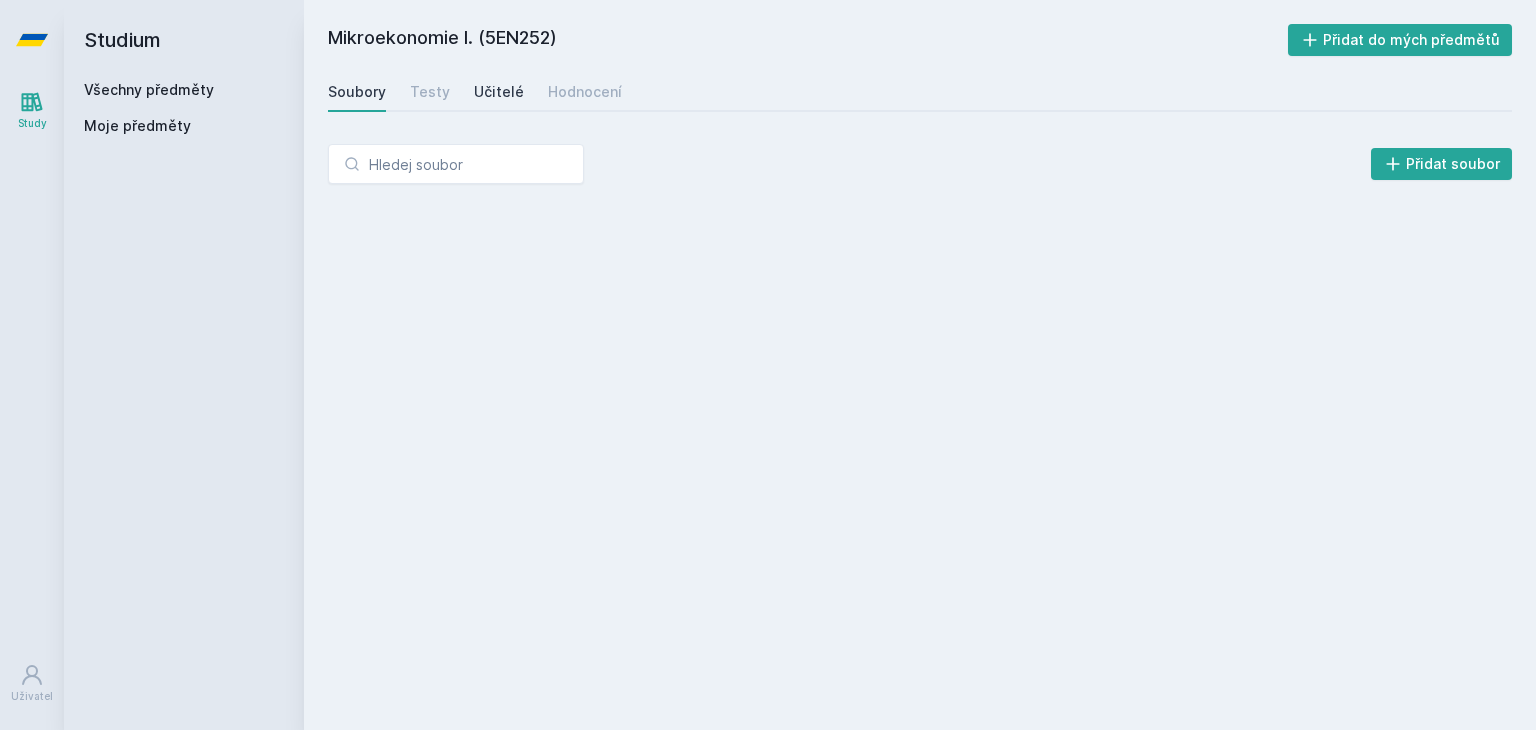 click on "Učitelé" at bounding box center (499, 92) 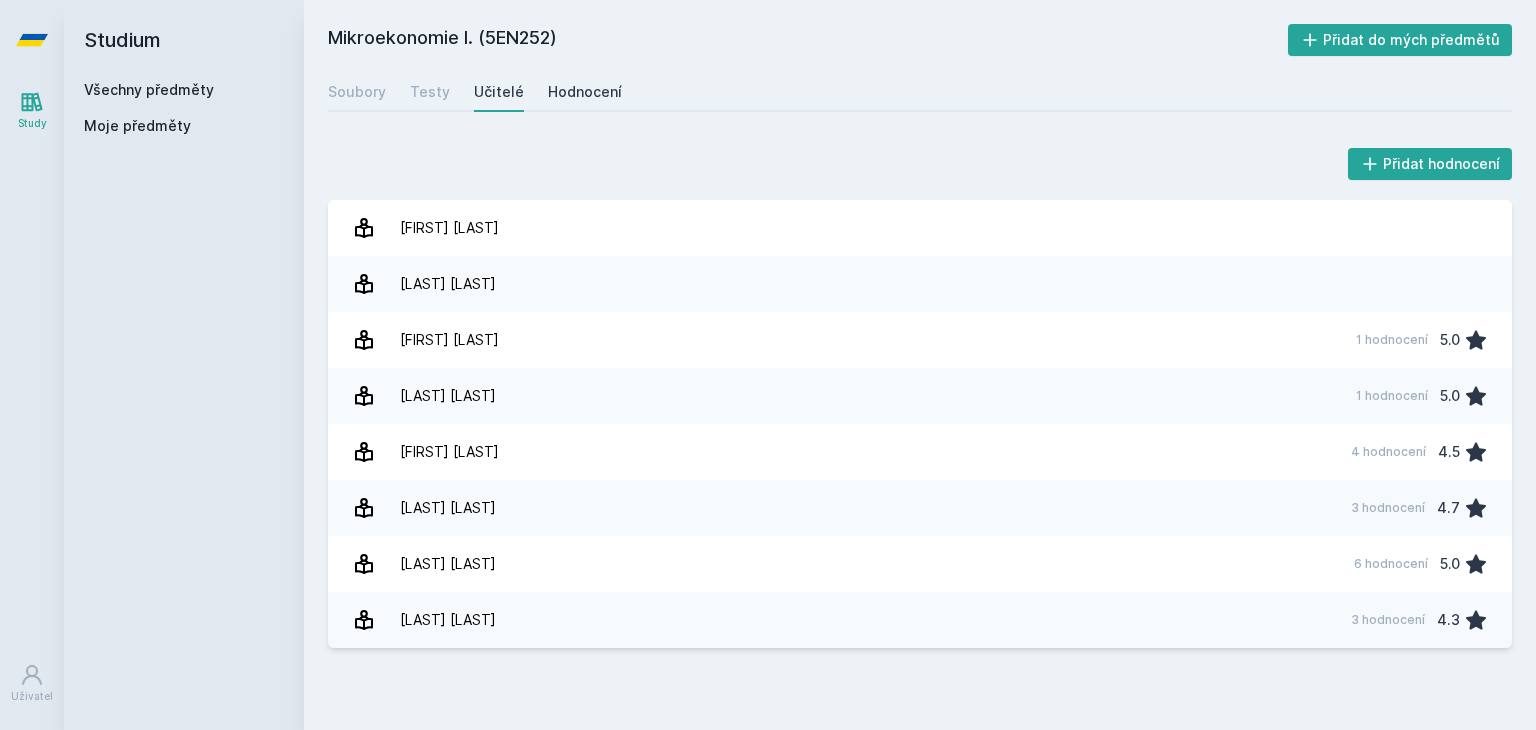 click on "Hodnocení" at bounding box center (585, 92) 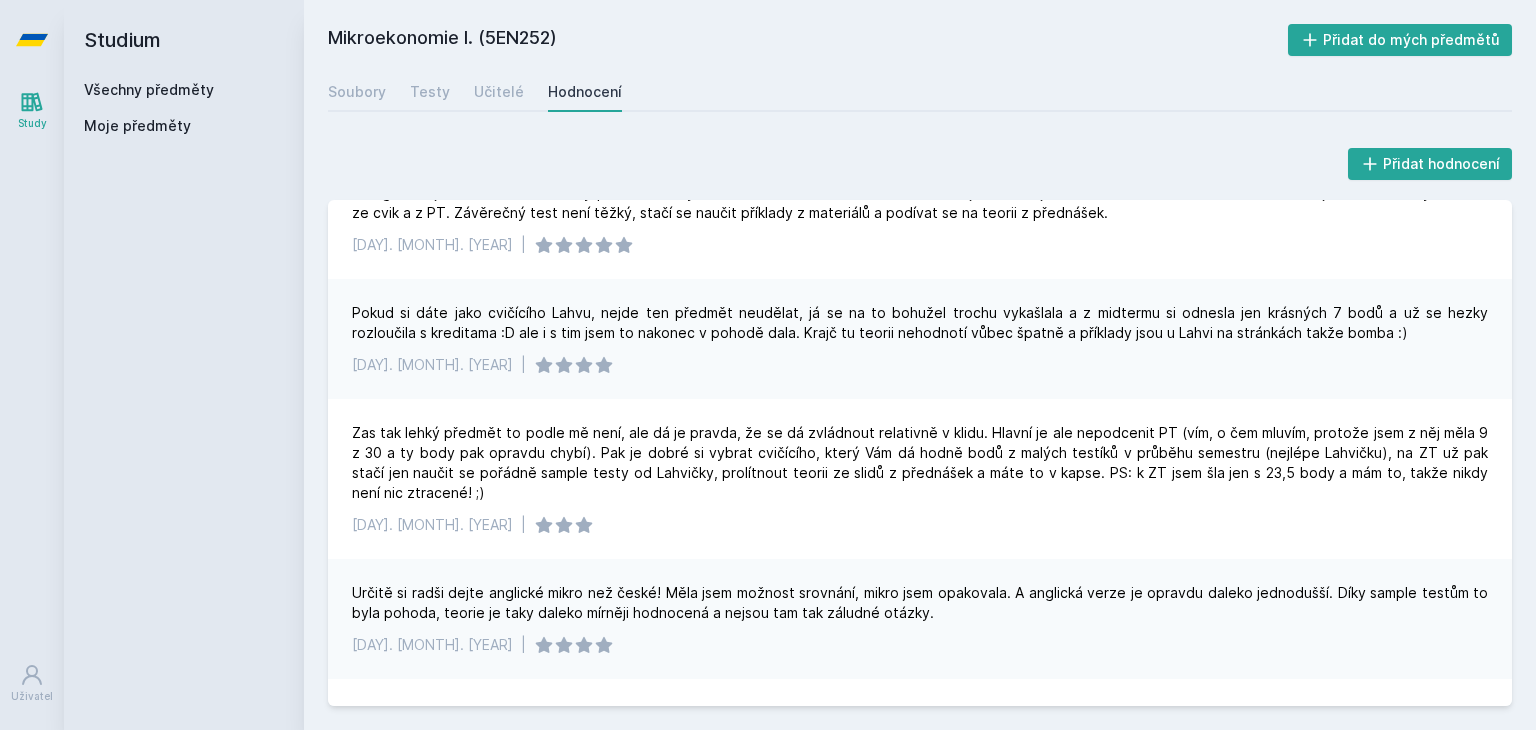 scroll, scrollTop: 300, scrollLeft: 0, axis: vertical 